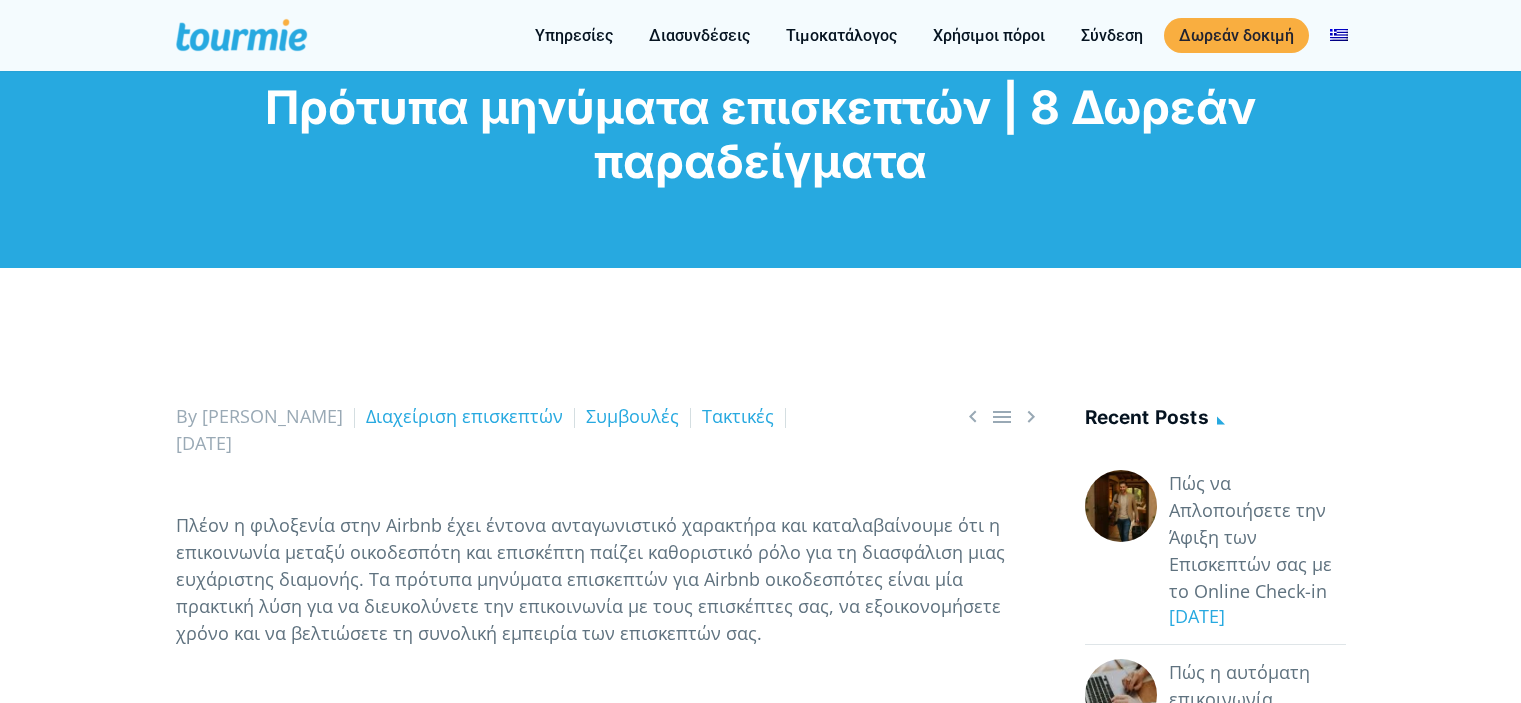 scroll, scrollTop: 1626, scrollLeft: 0, axis: vertical 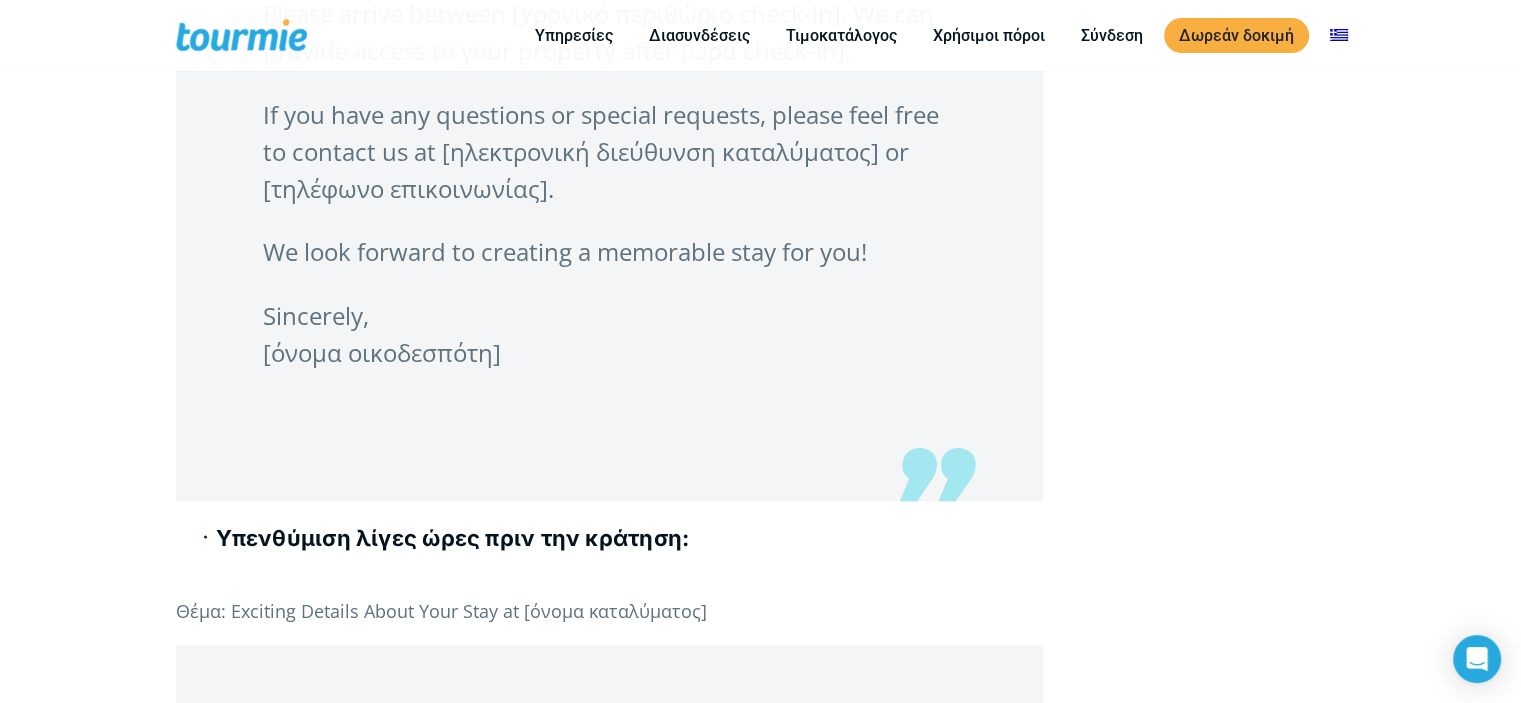 drag, startPoint x: 168, startPoint y: 243, endPoint x: 797, endPoint y: 353, distance: 638.546 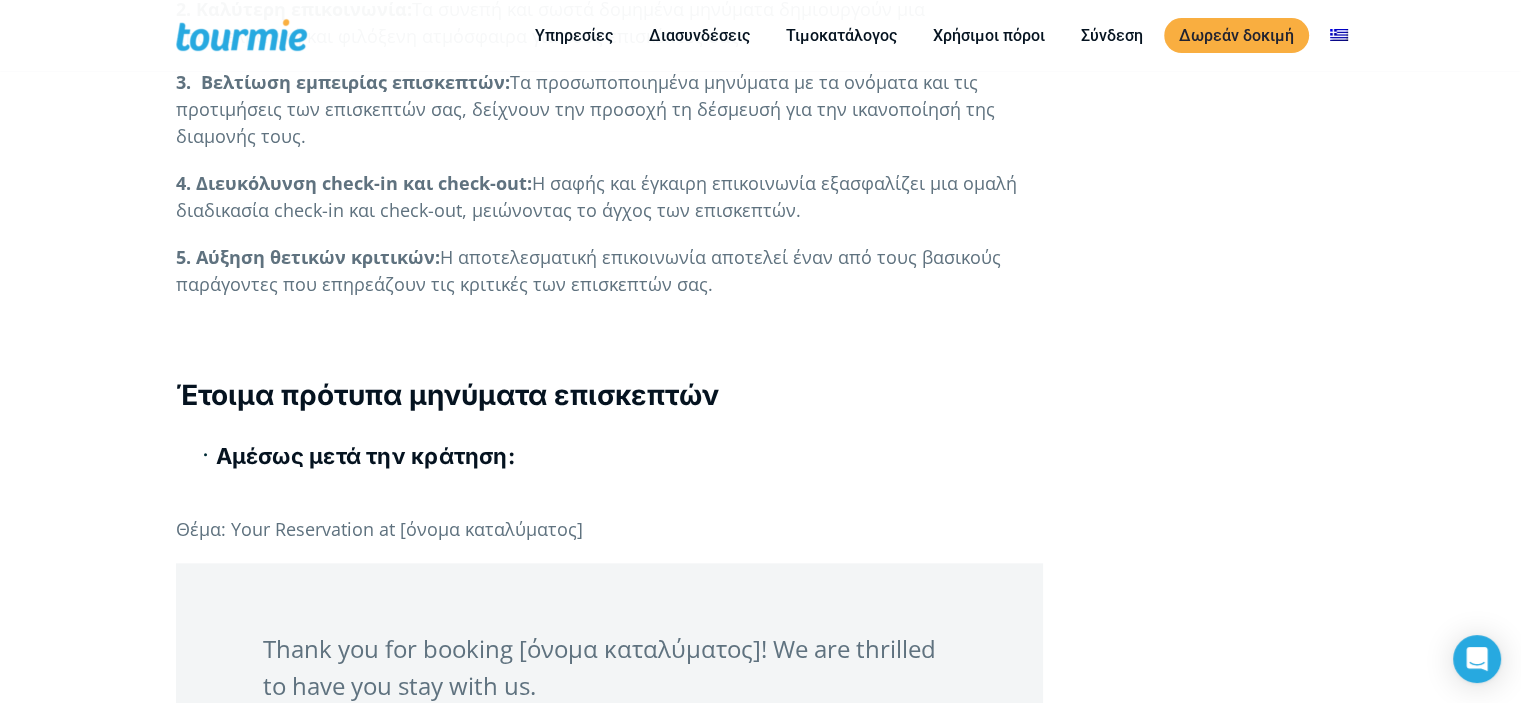scroll, scrollTop: 1945, scrollLeft: 0, axis: vertical 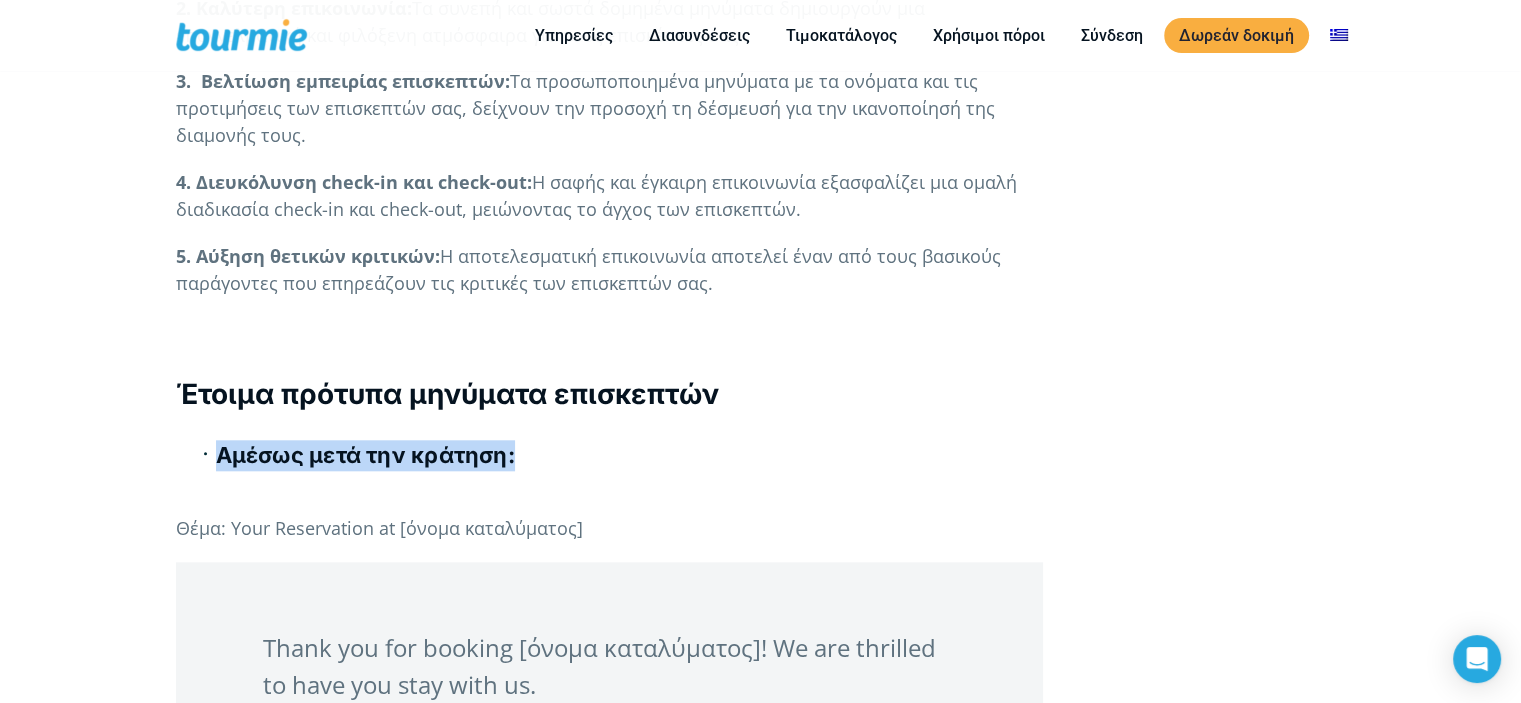 drag, startPoint x: 188, startPoint y: 448, endPoint x: 537, endPoint y: 491, distance: 351.639 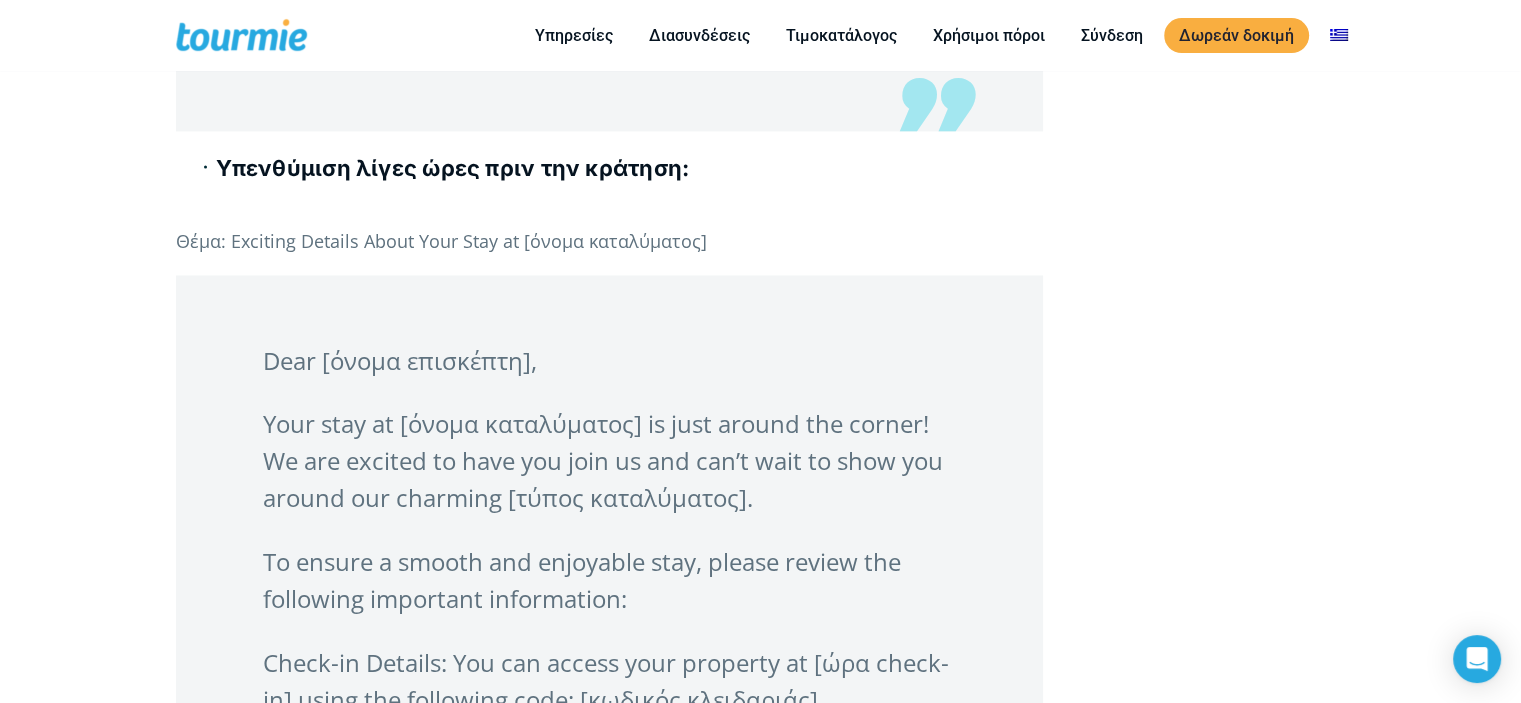 scroll, scrollTop: 3246, scrollLeft: 0, axis: vertical 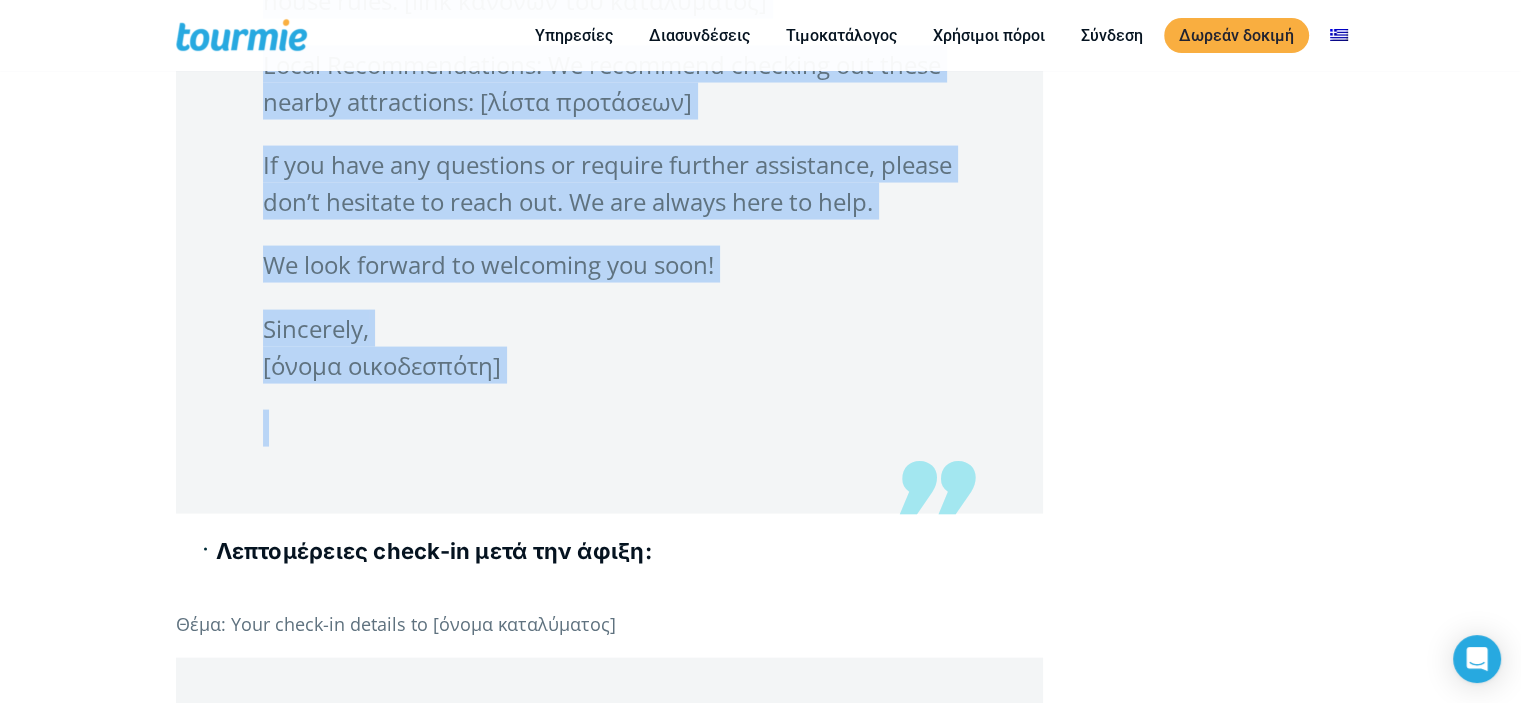 drag, startPoint x: 195, startPoint y: 167, endPoint x: 948, endPoint y: 399, distance: 787.92957 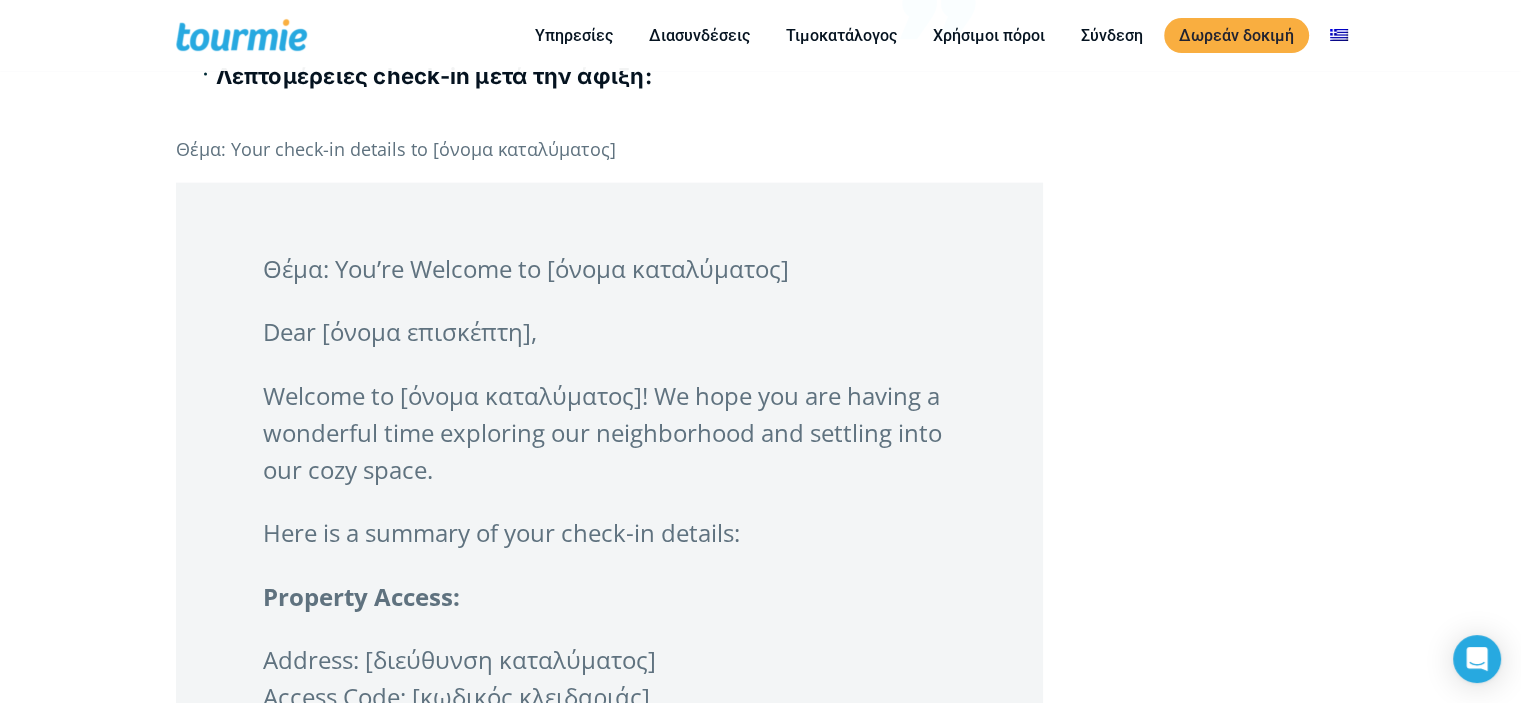 scroll, scrollTop: 4564, scrollLeft: 0, axis: vertical 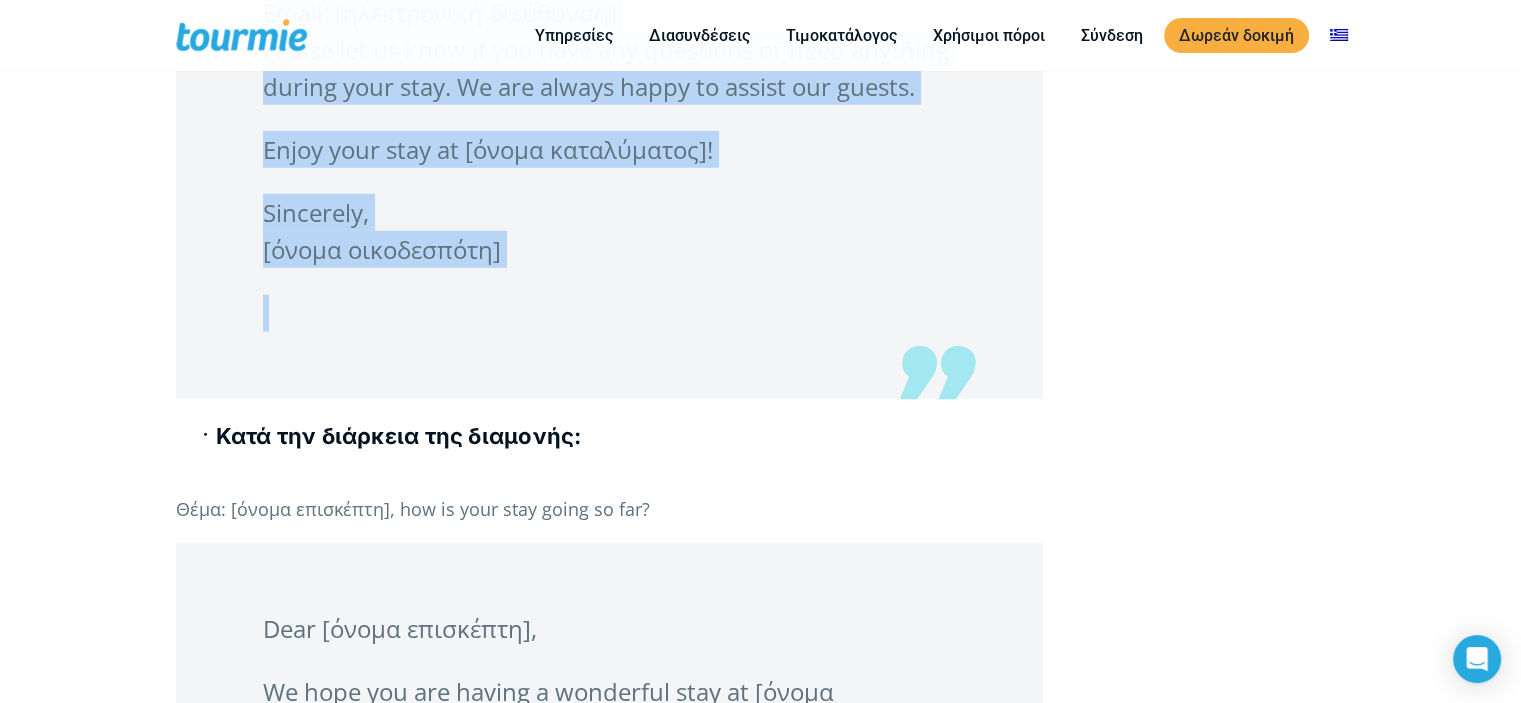 drag, startPoint x: 184, startPoint y: 103, endPoint x: 933, endPoint y: 275, distance: 768.4953 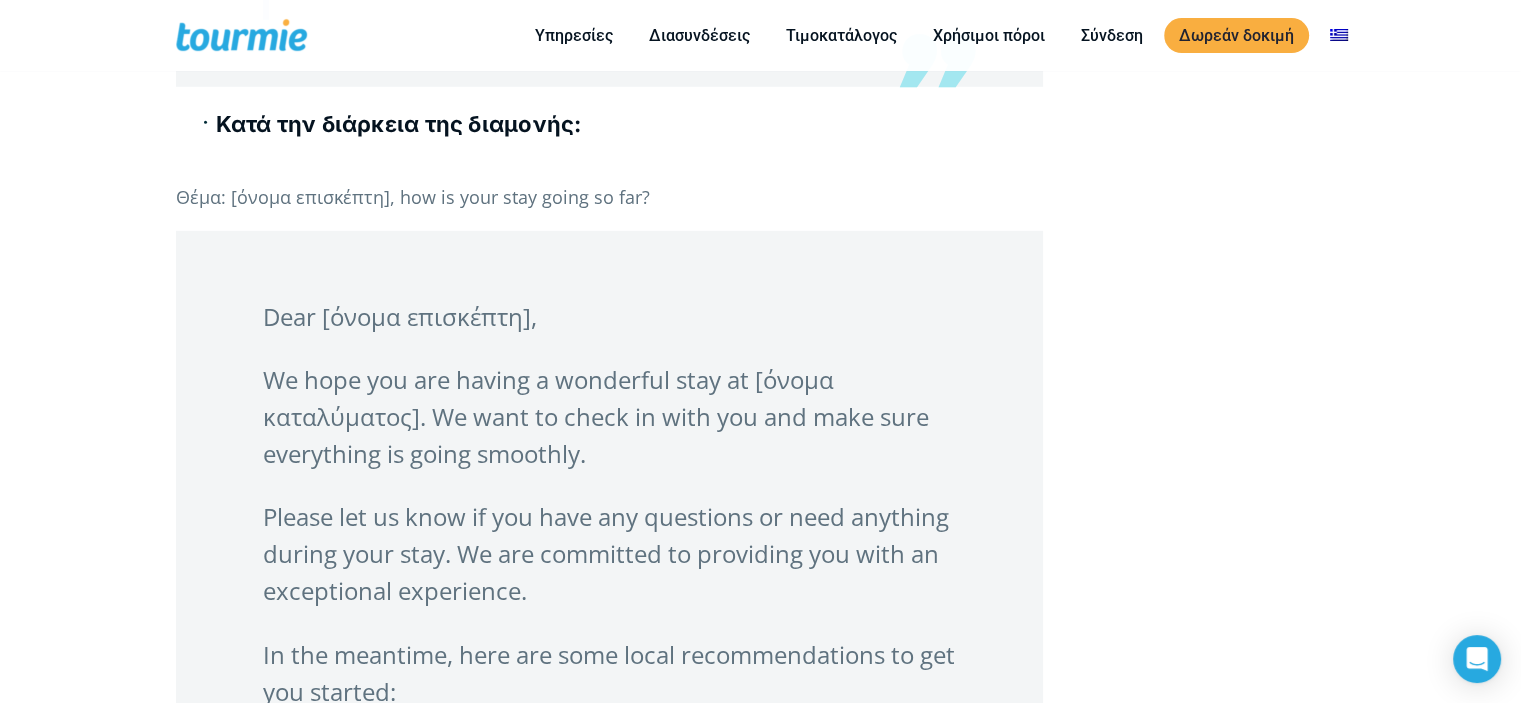 scroll, scrollTop: 5898, scrollLeft: 0, axis: vertical 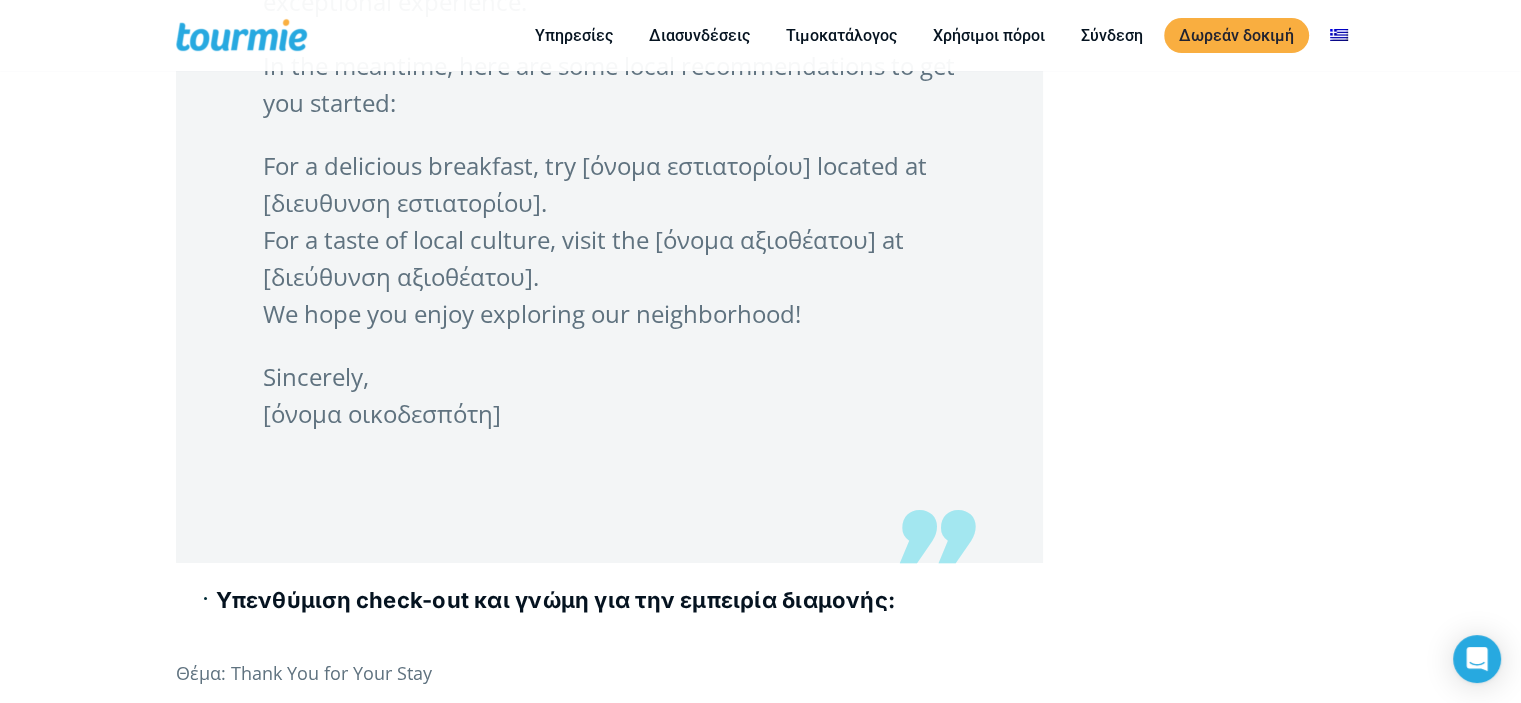drag, startPoint x: 196, startPoint y: 144, endPoint x: 869, endPoint y: 447, distance: 738.06366 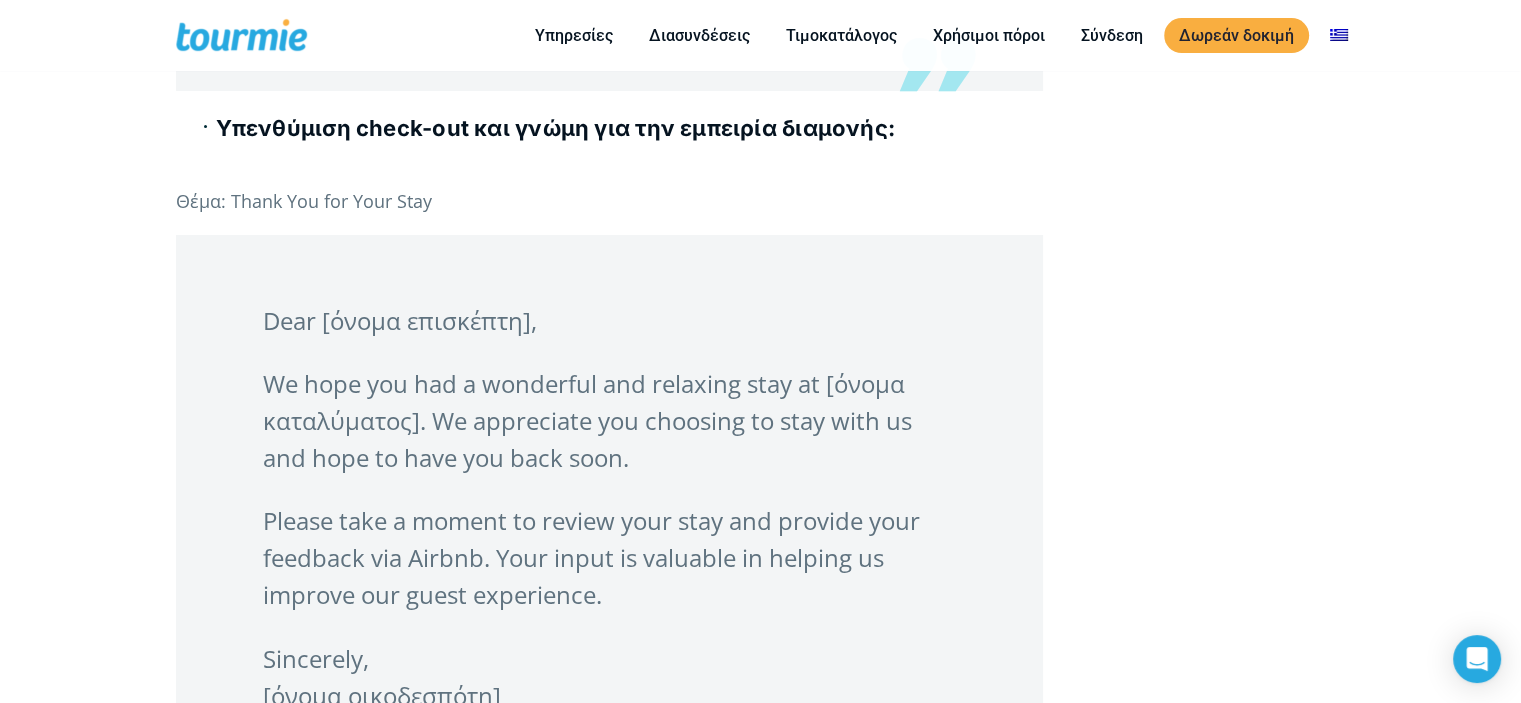 scroll, scrollTop: 6940, scrollLeft: 0, axis: vertical 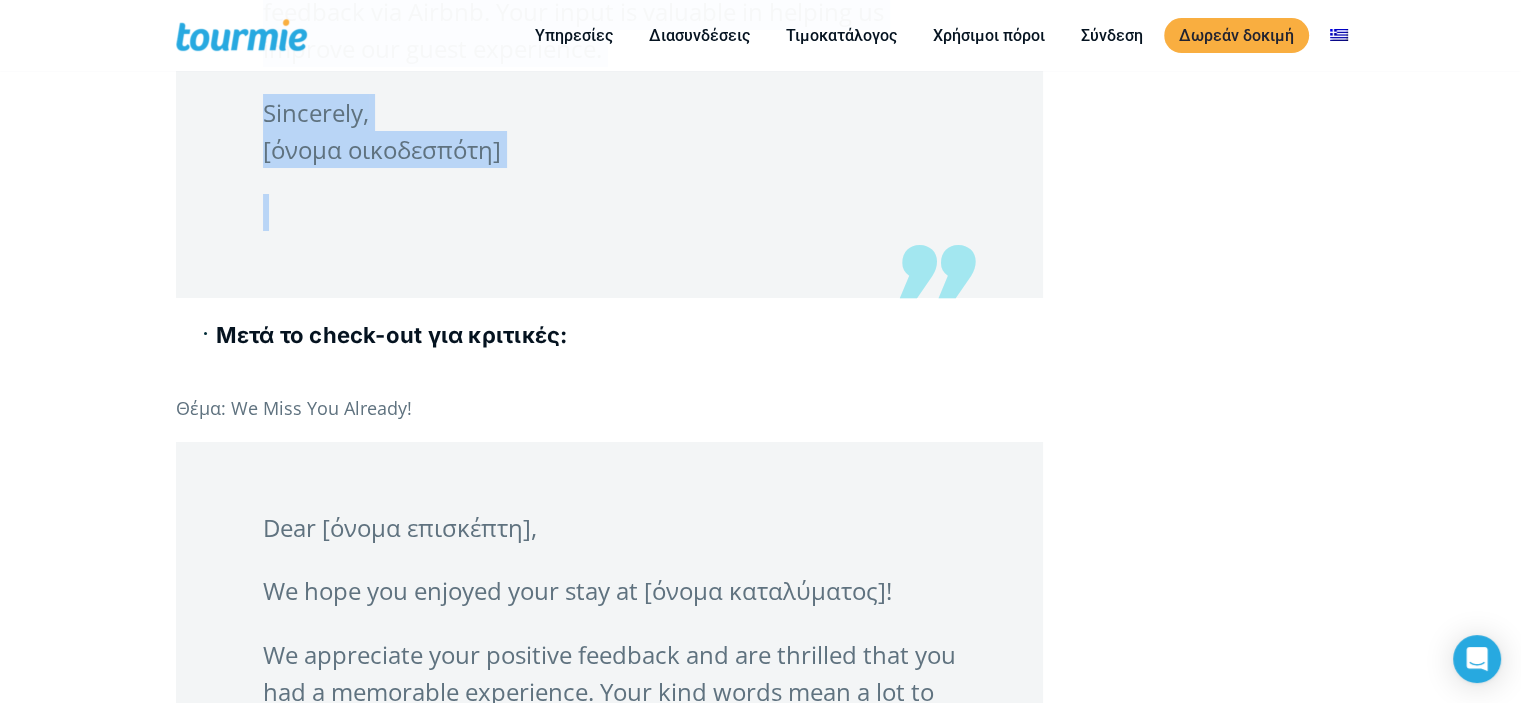 drag, startPoint x: 188, startPoint y: 158, endPoint x: 876, endPoint y: 187, distance: 688.6109 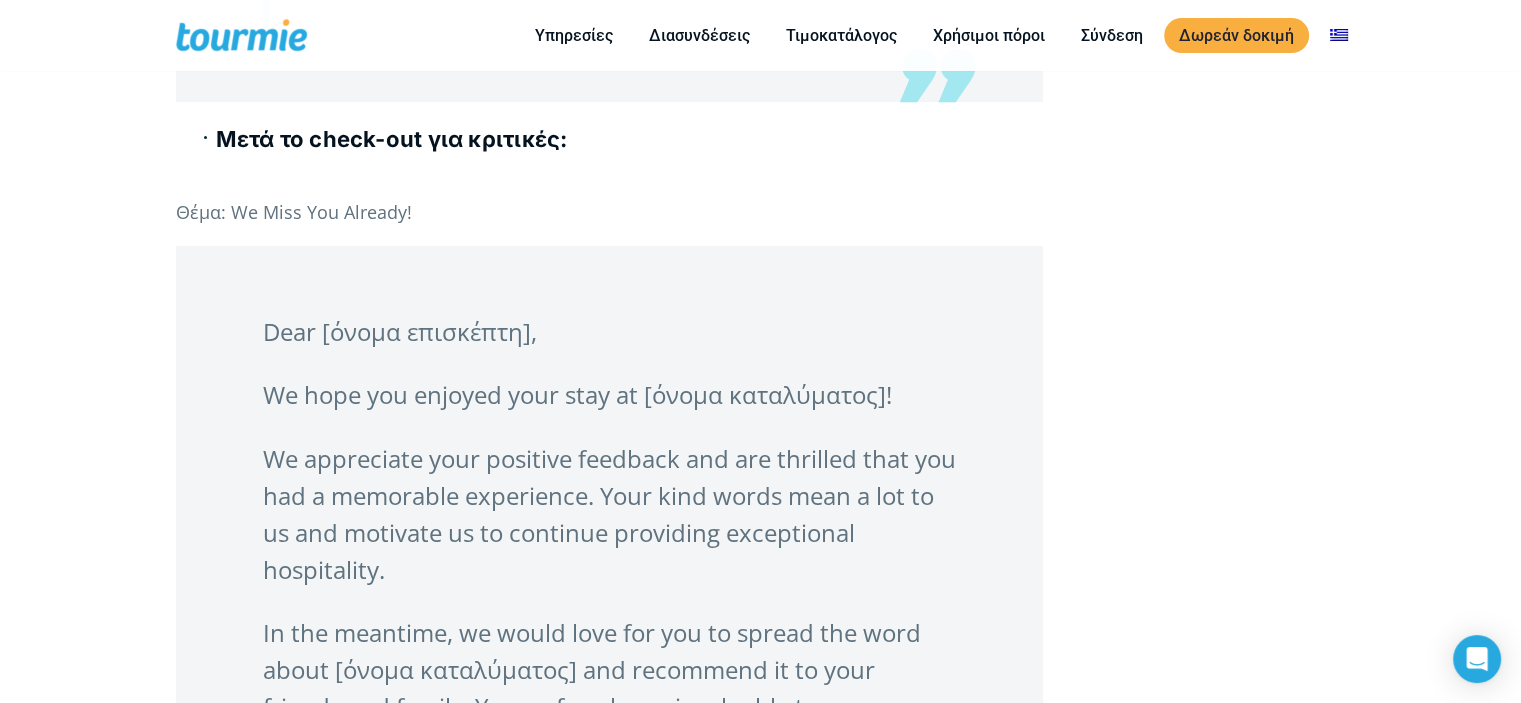 scroll, scrollTop: 7694, scrollLeft: 0, axis: vertical 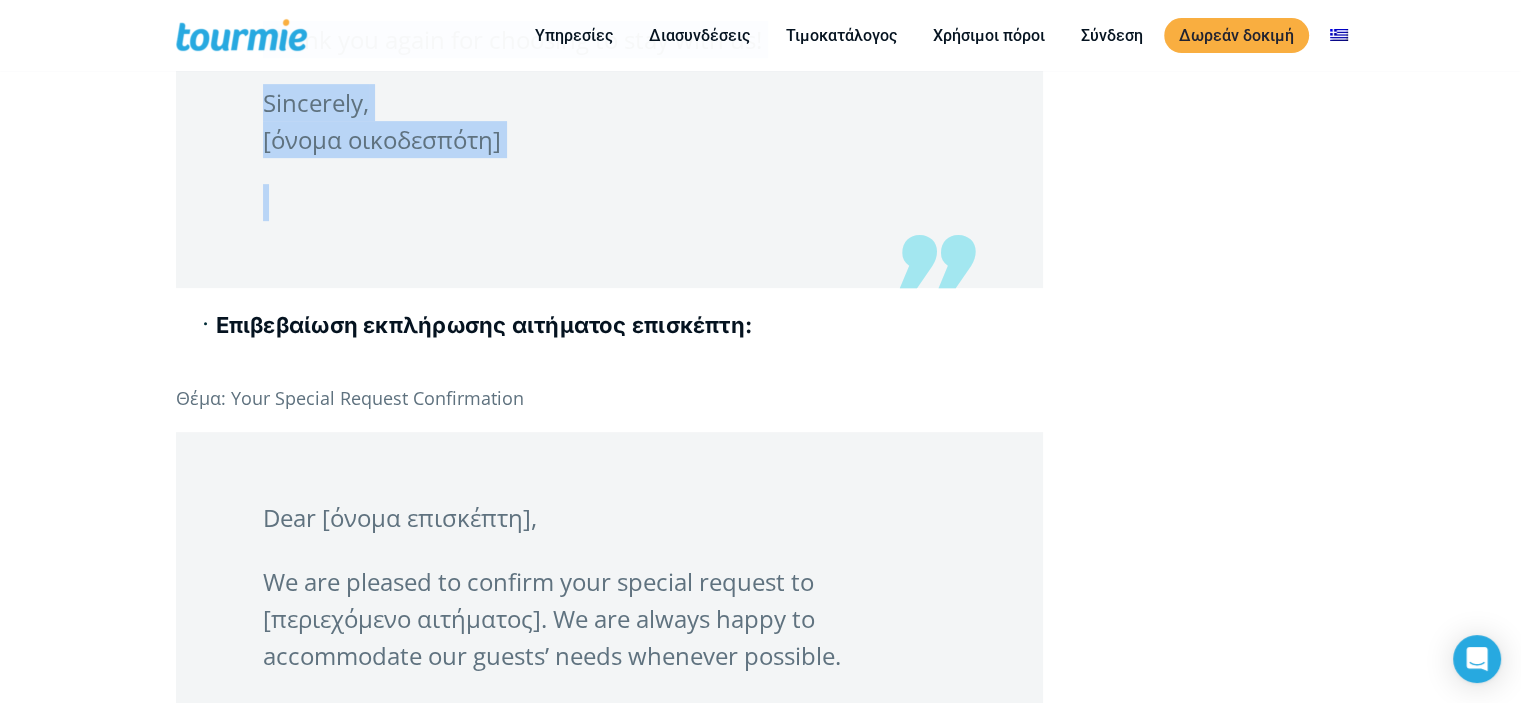 drag, startPoint x: 186, startPoint y: 165, endPoint x: 830, endPoint y: 192, distance: 644.56573 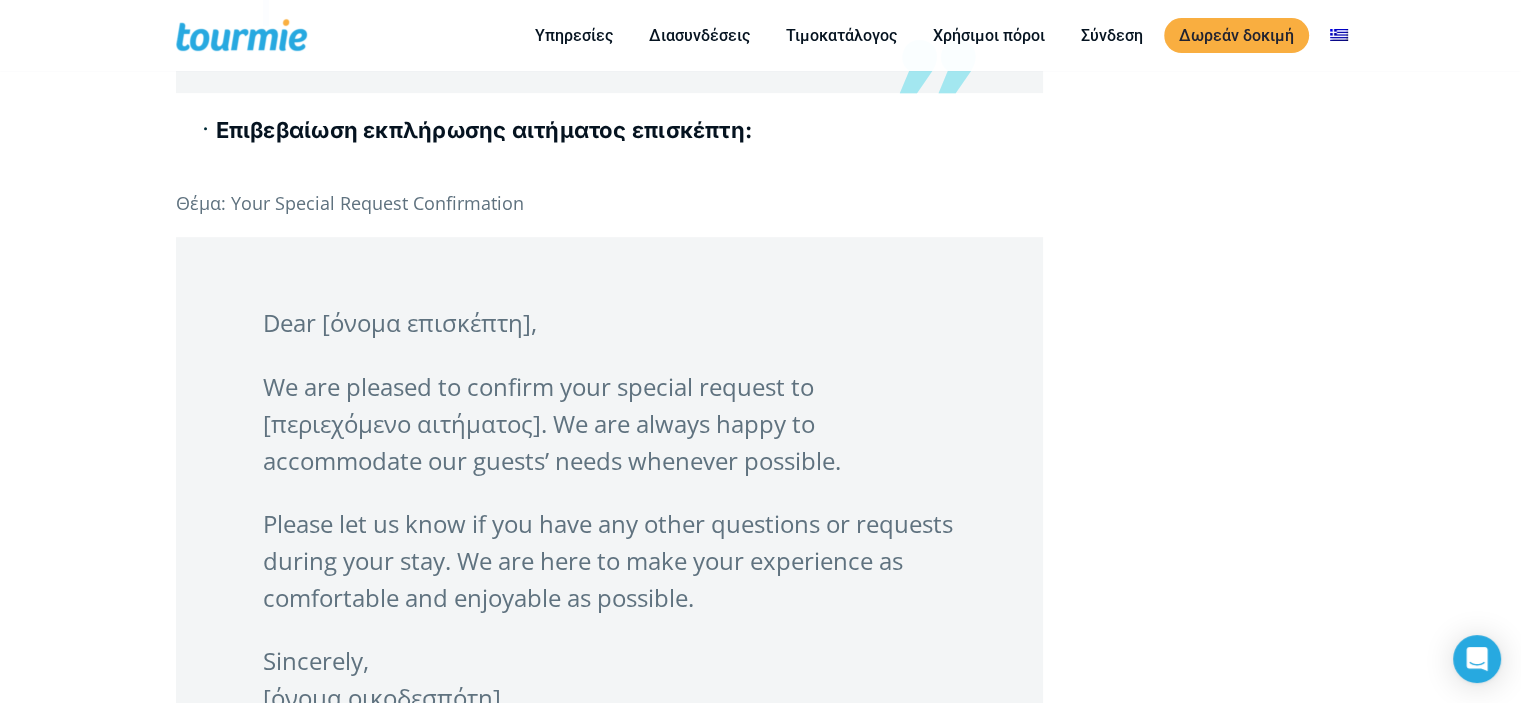 scroll, scrollTop: 8656, scrollLeft: 0, axis: vertical 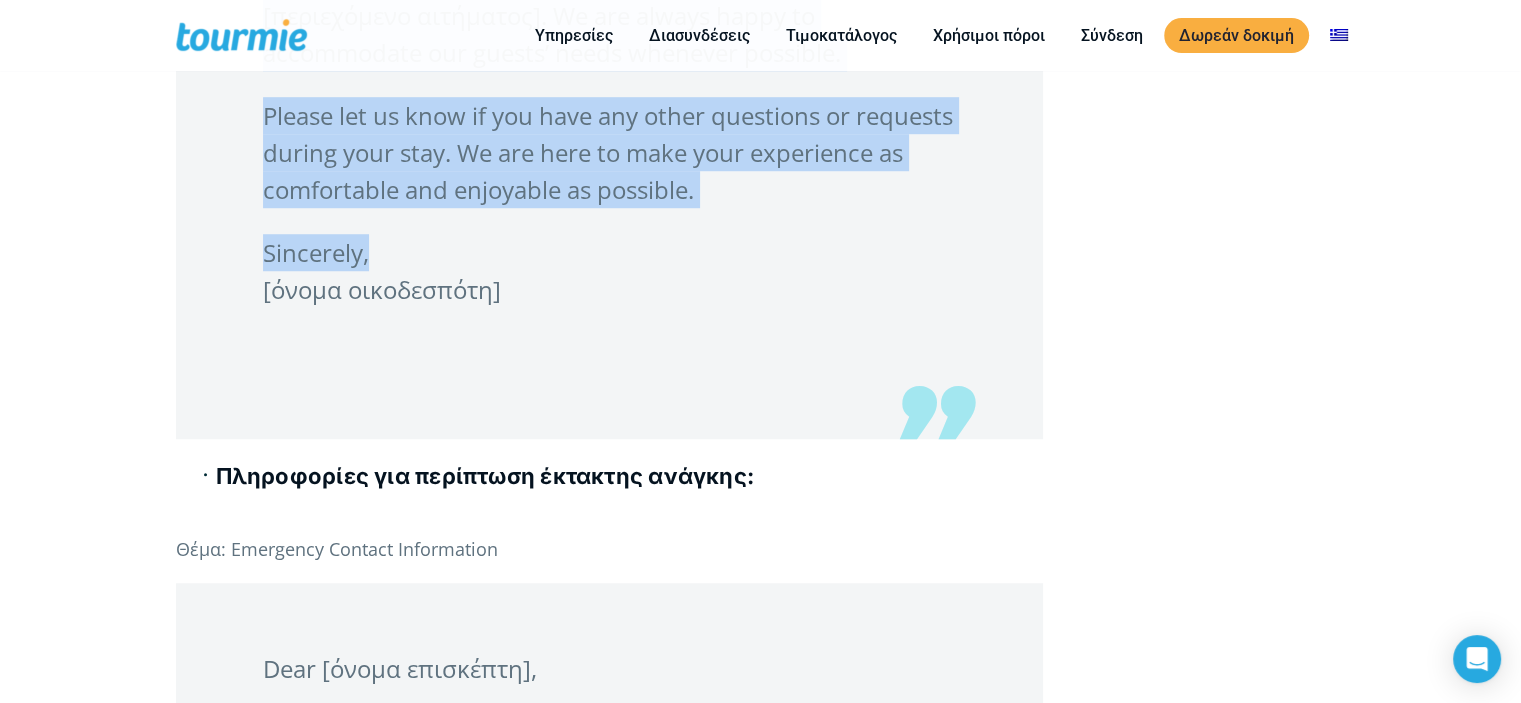 drag, startPoint x: 180, startPoint y: 155, endPoint x: 924, endPoint y: 315, distance: 761.0098 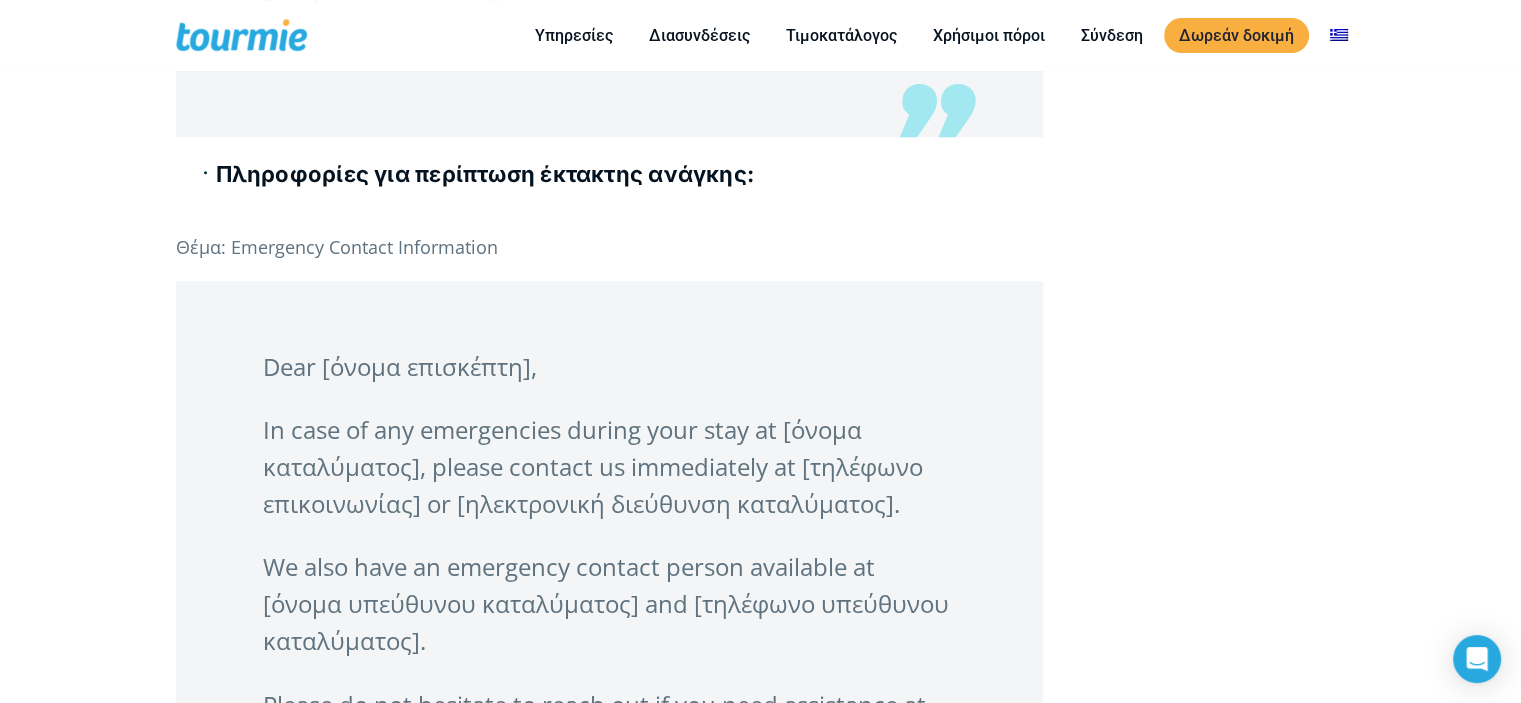 scroll, scrollTop: 9364, scrollLeft: 0, axis: vertical 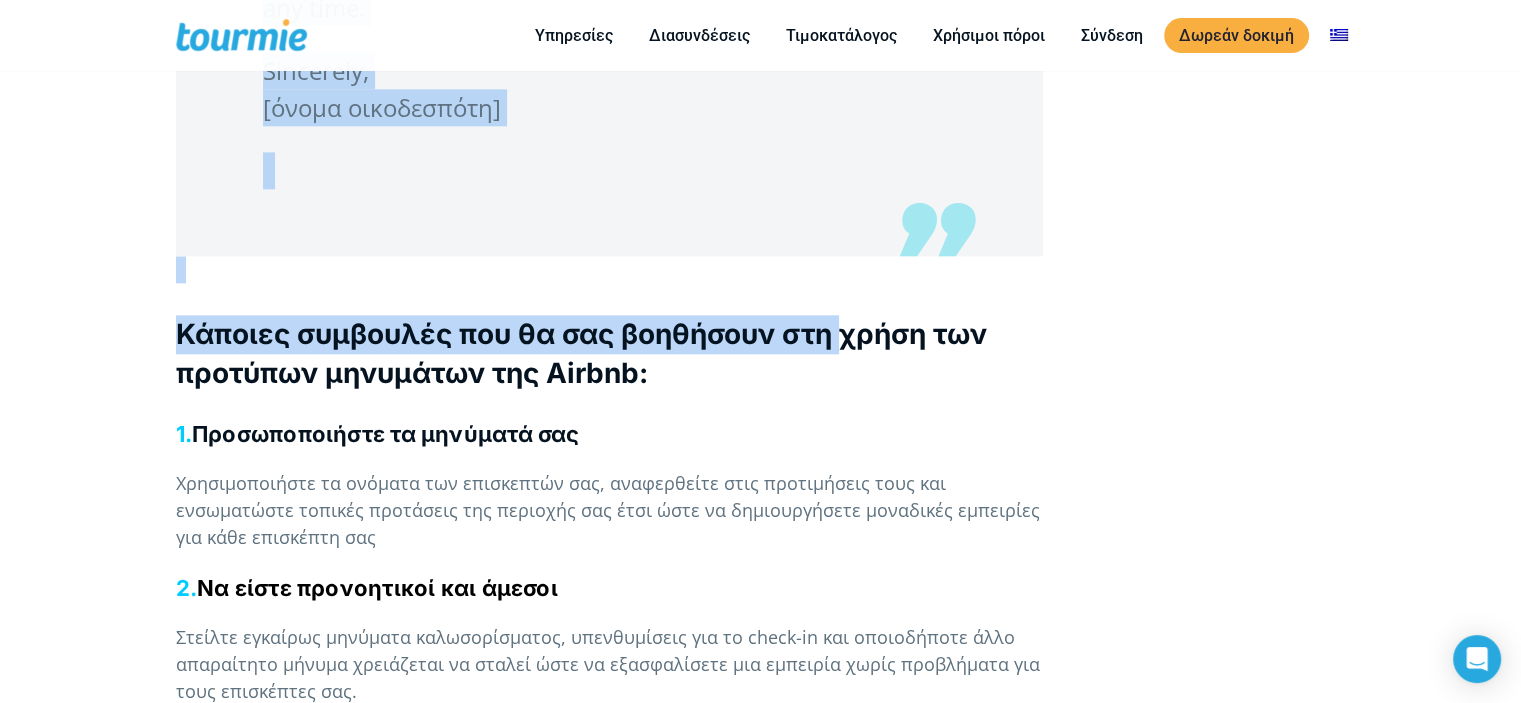 drag, startPoint x: 186, startPoint y: 199, endPoint x: 856, endPoint y: 147, distance: 672.0149 